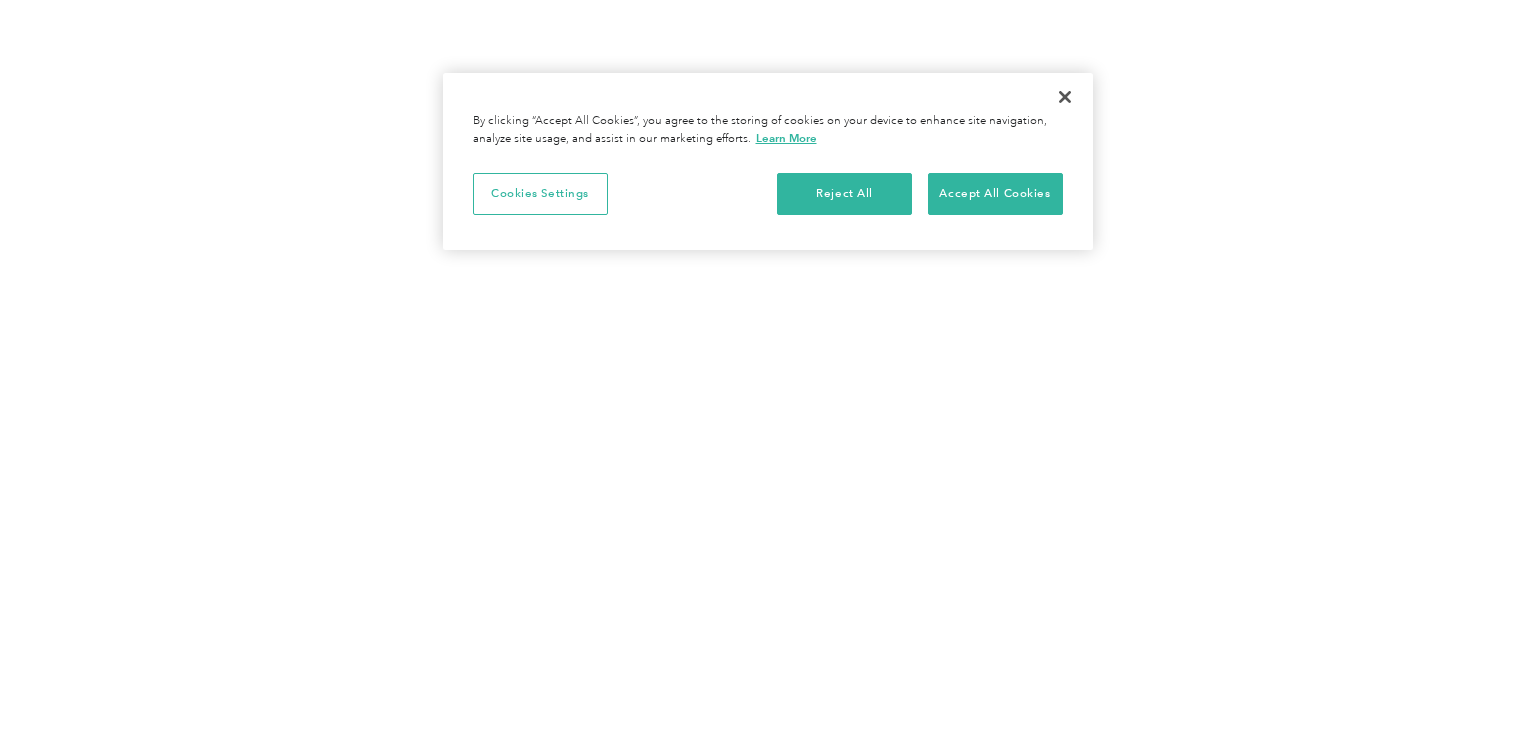 scroll, scrollTop: 0, scrollLeft: 0, axis: both 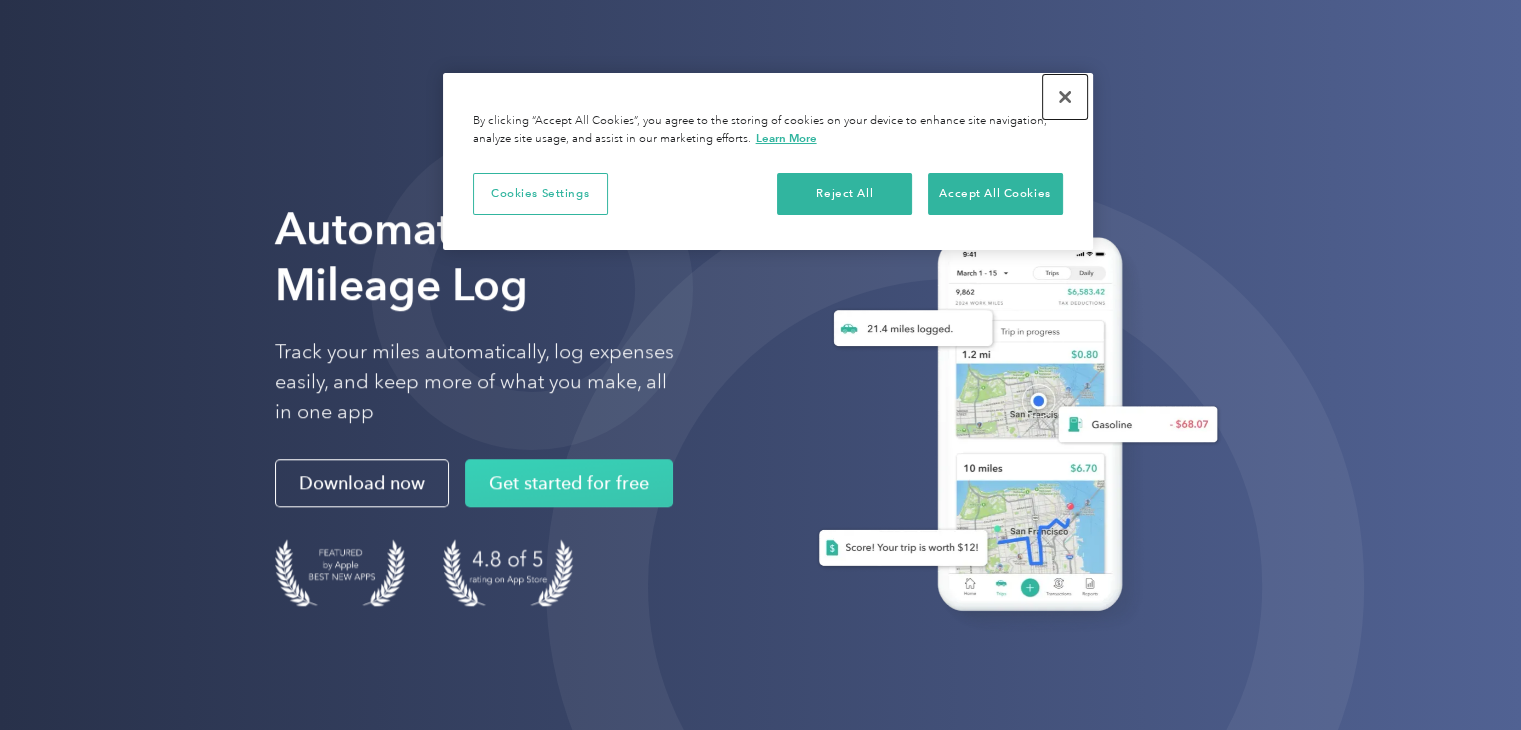 click at bounding box center (1065, 97) 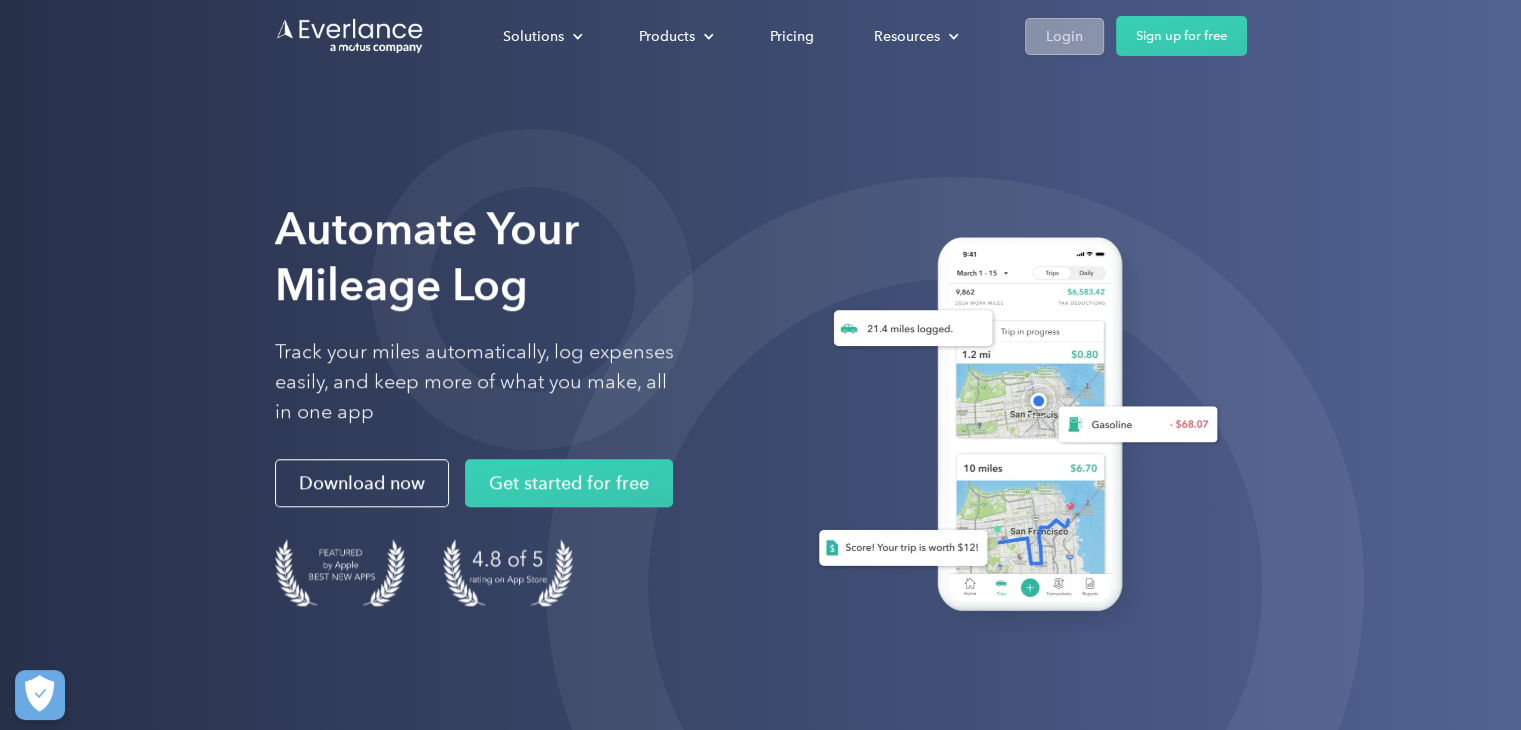 click on "Login" at bounding box center (1064, 36) 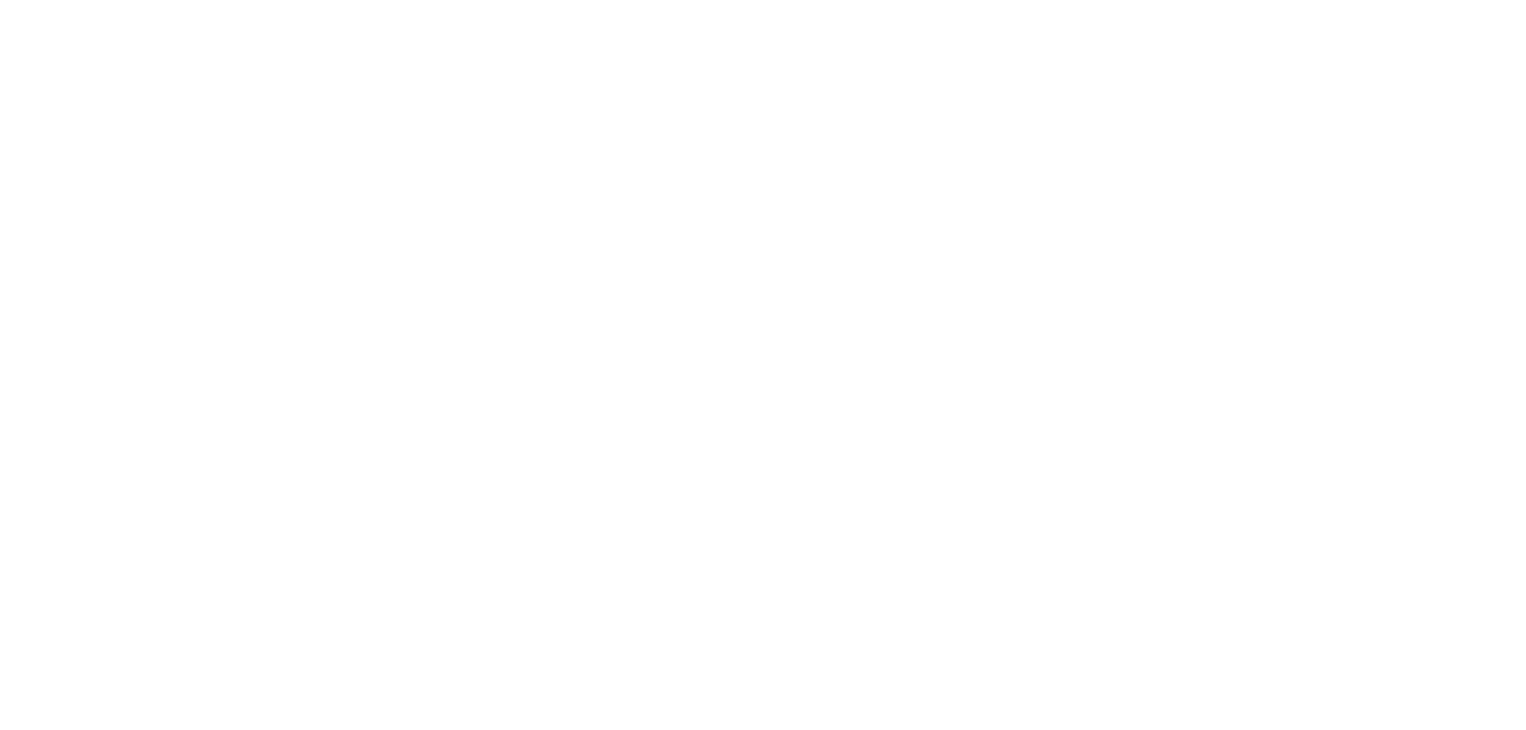 scroll, scrollTop: 0, scrollLeft: 0, axis: both 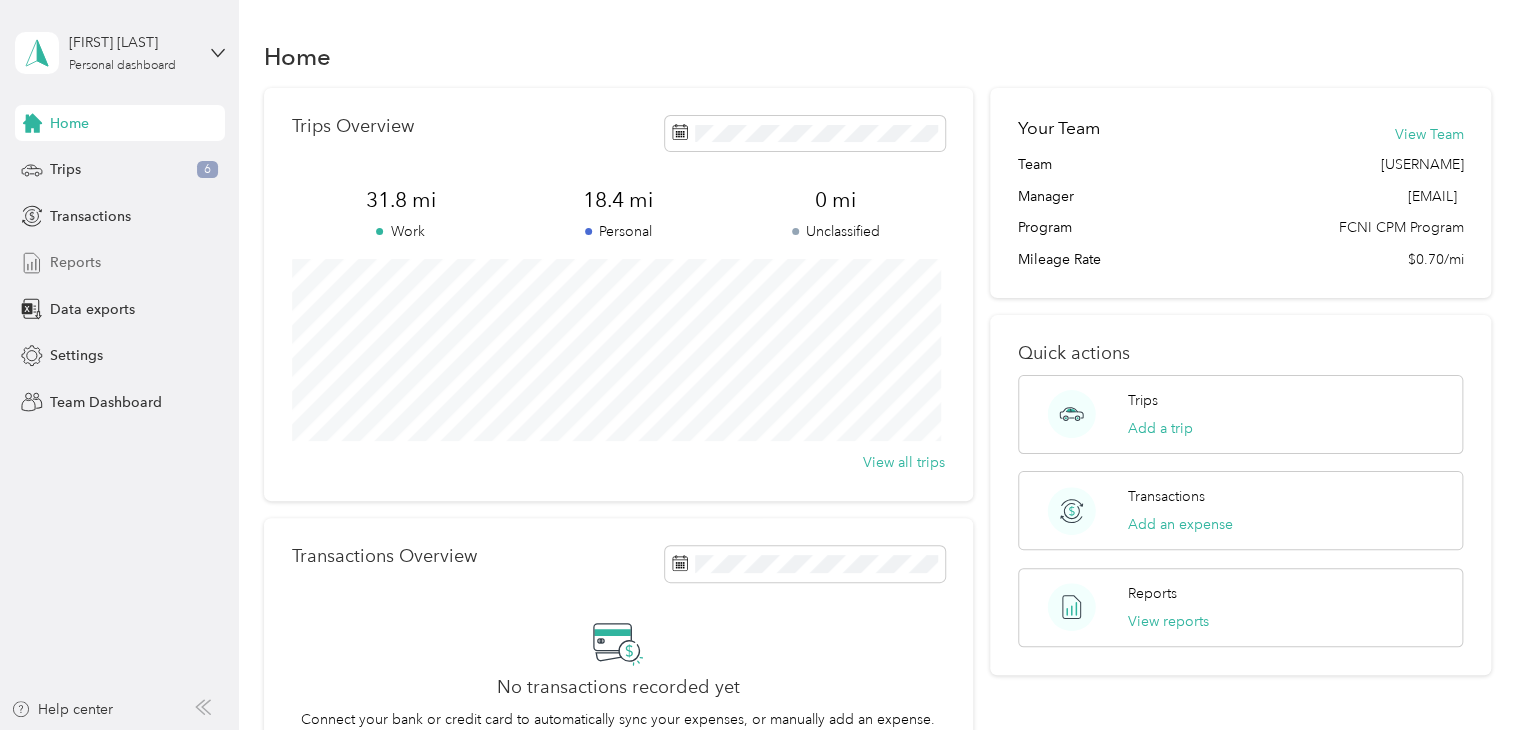 click on "Reports" at bounding box center (75, 262) 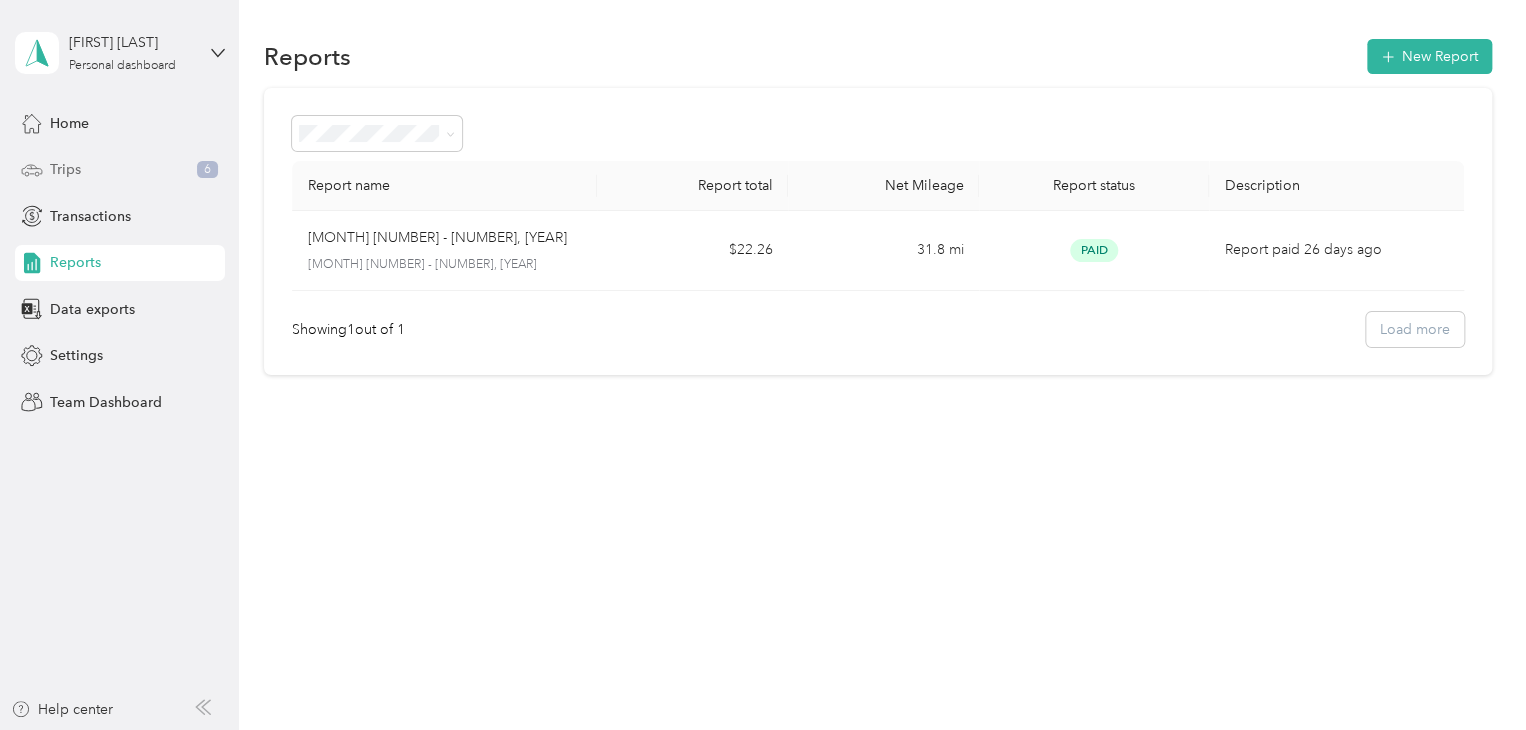 click on "Trips" at bounding box center [65, 169] 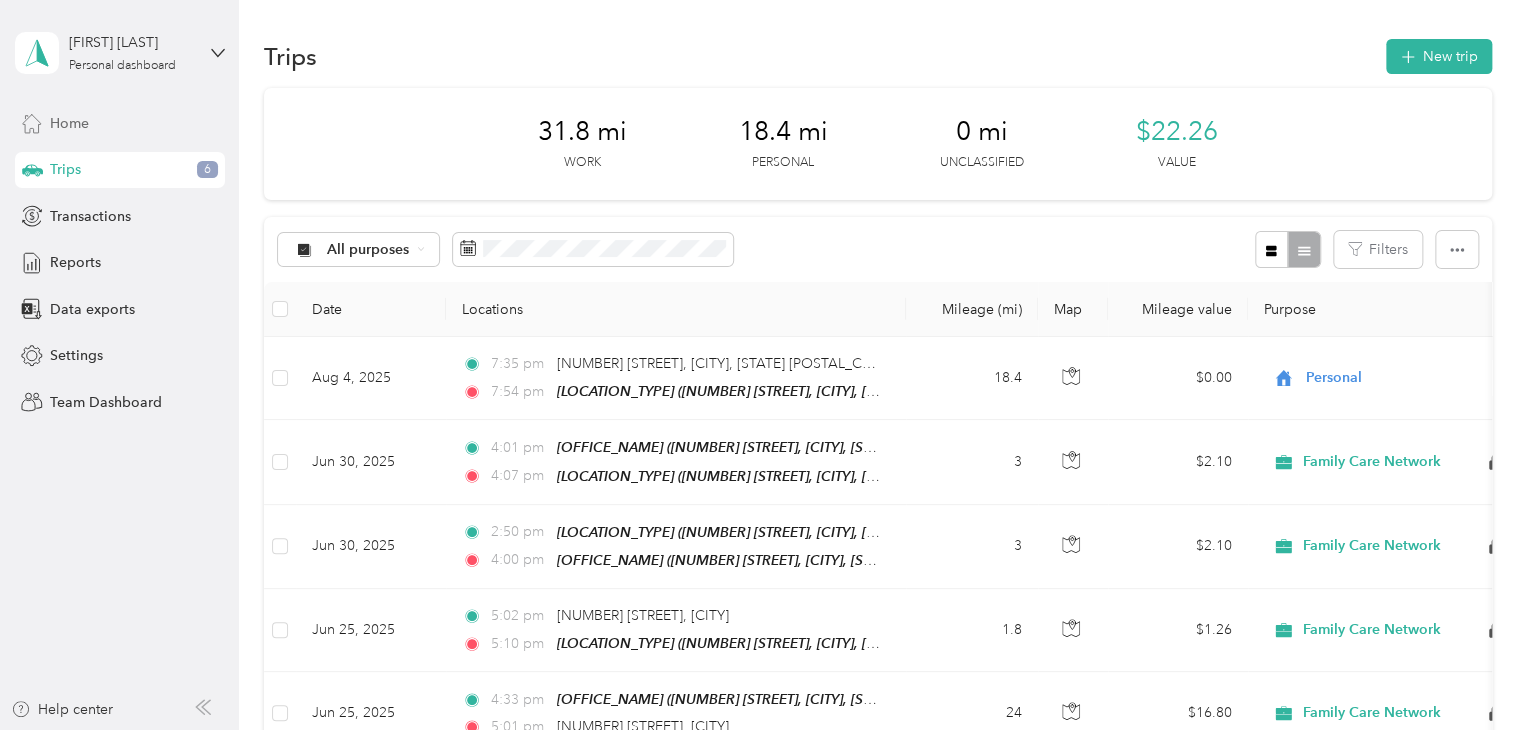 click on "Home" at bounding box center (69, 123) 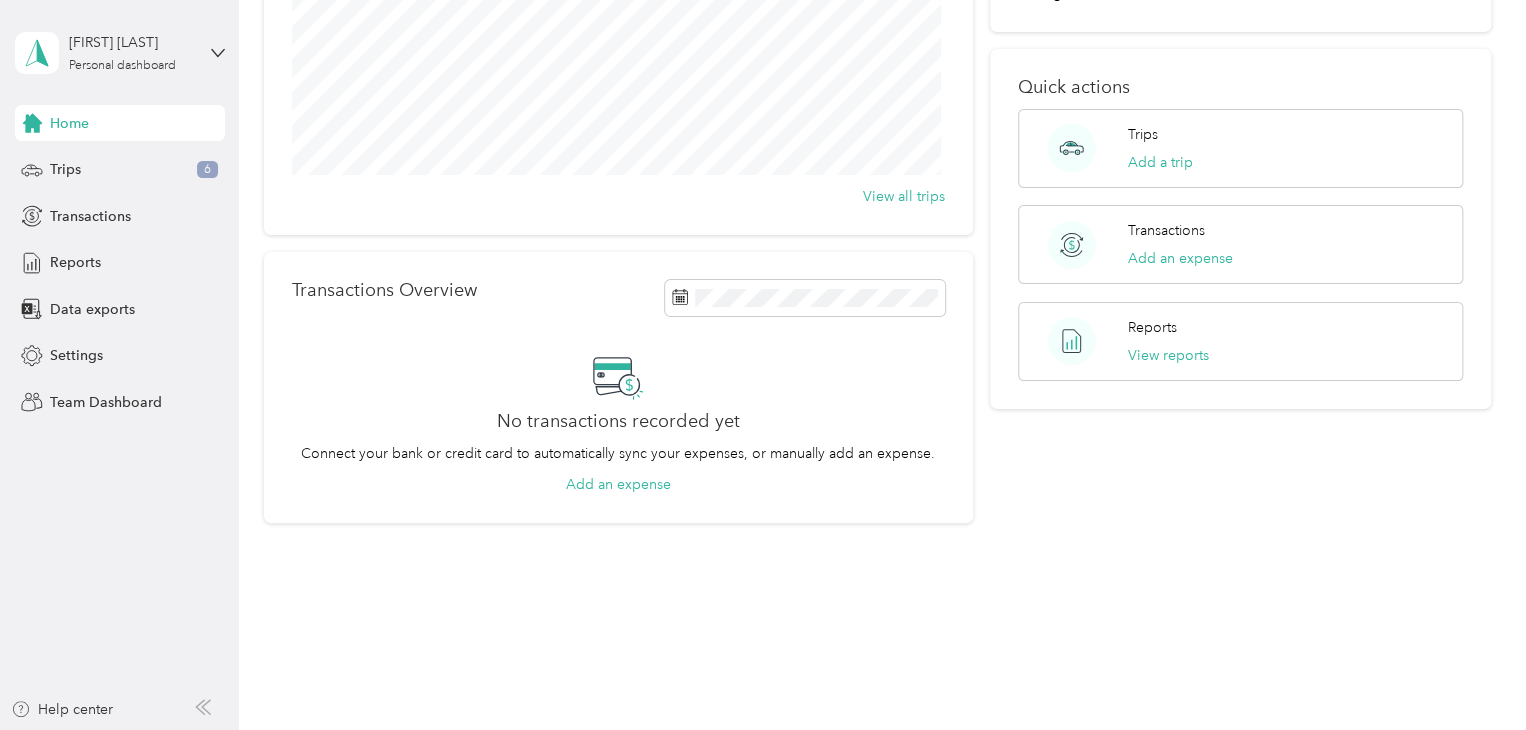 scroll, scrollTop: 0, scrollLeft: 0, axis: both 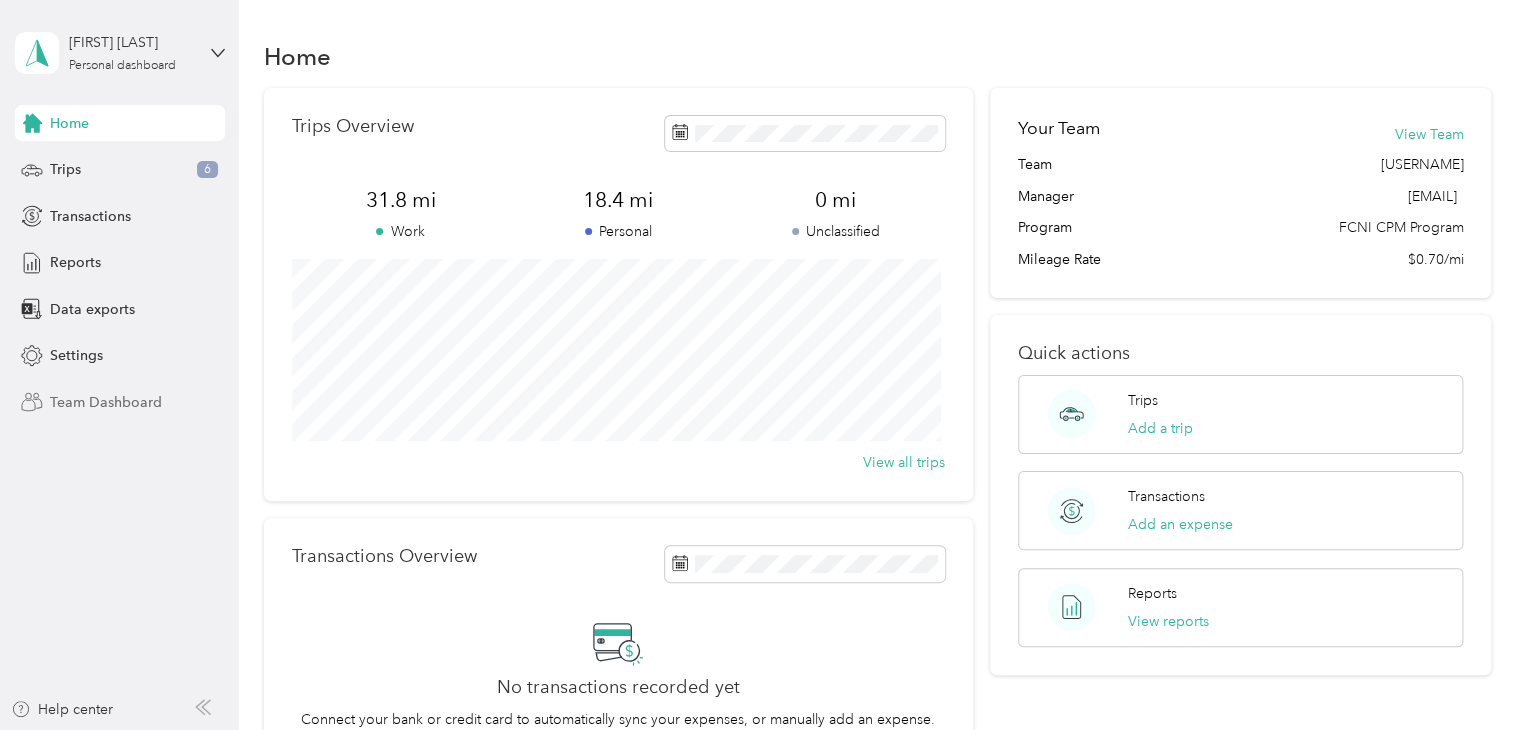 click on "Team Dashboard" at bounding box center [106, 402] 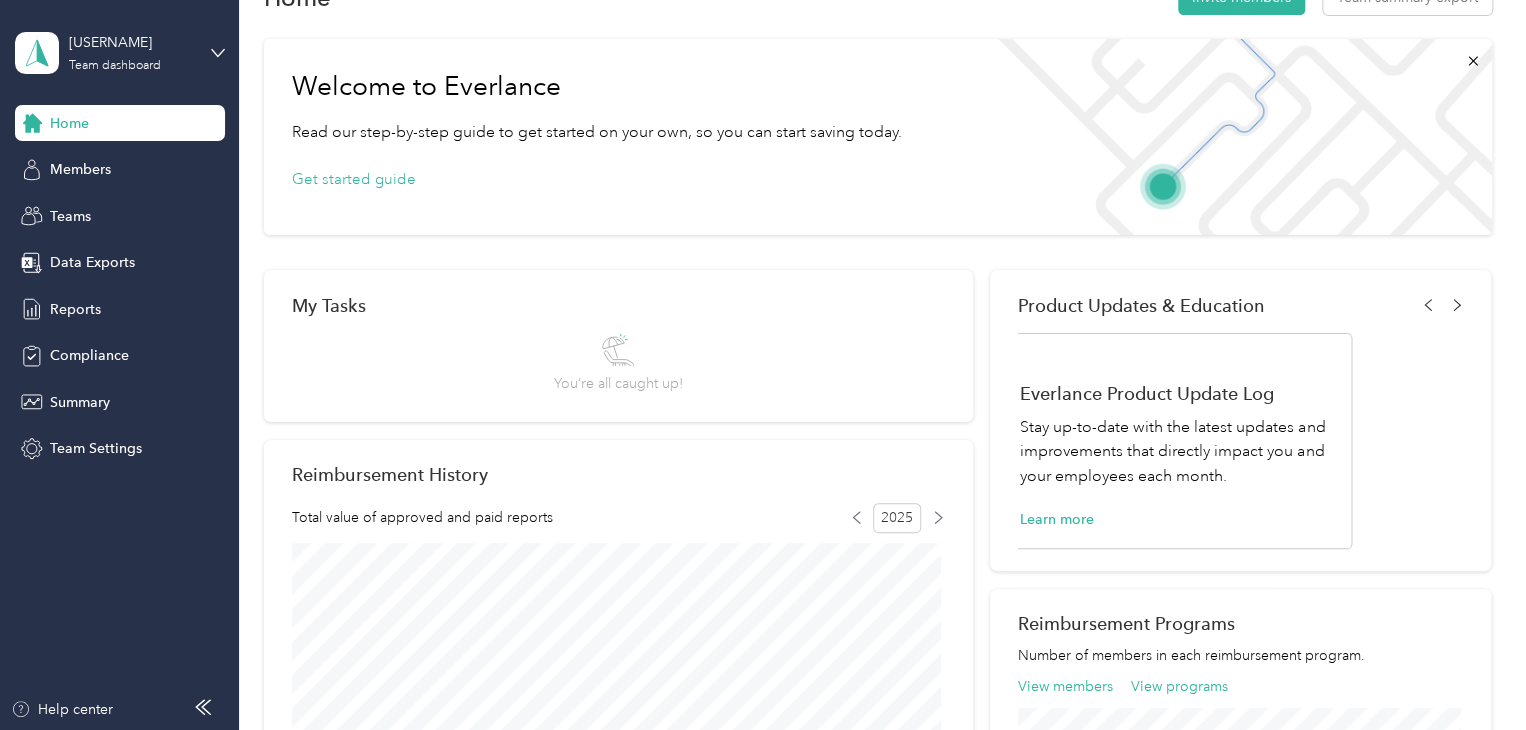 scroll, scrollTop: 0, scrollLeft: 0, axis: both 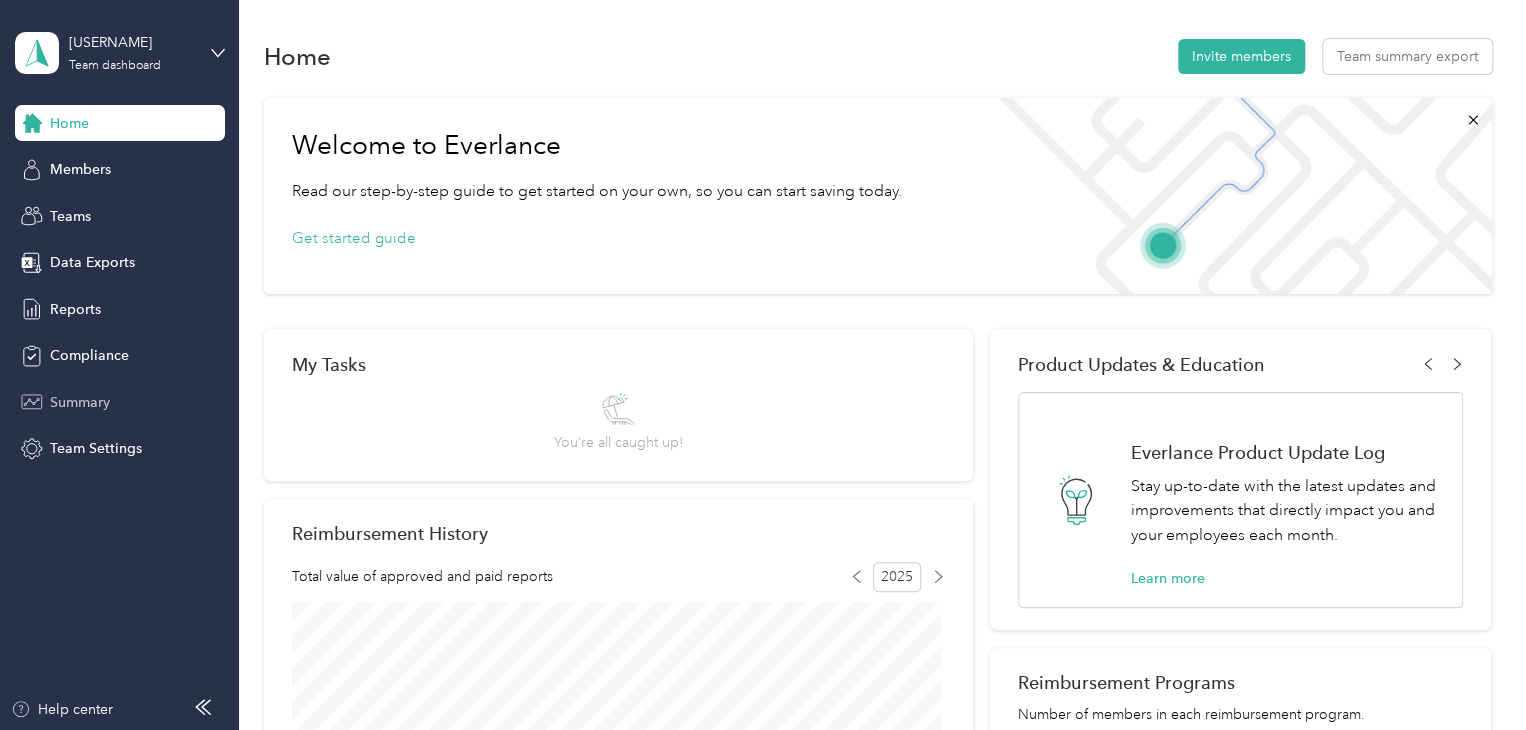 click on "Summary" at bounding box center [80, 402] 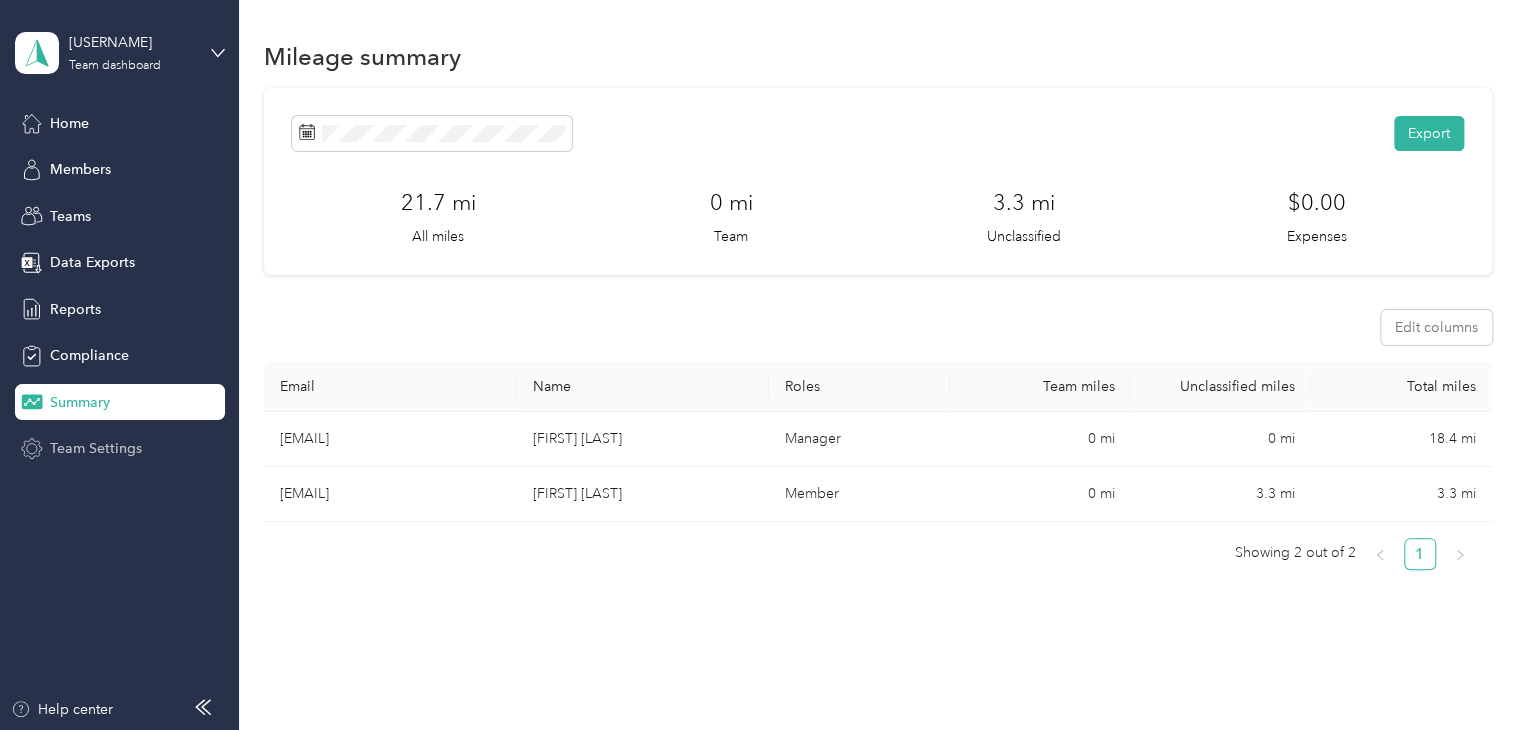 click on "Team Settings" at bounding box center (96, 448) 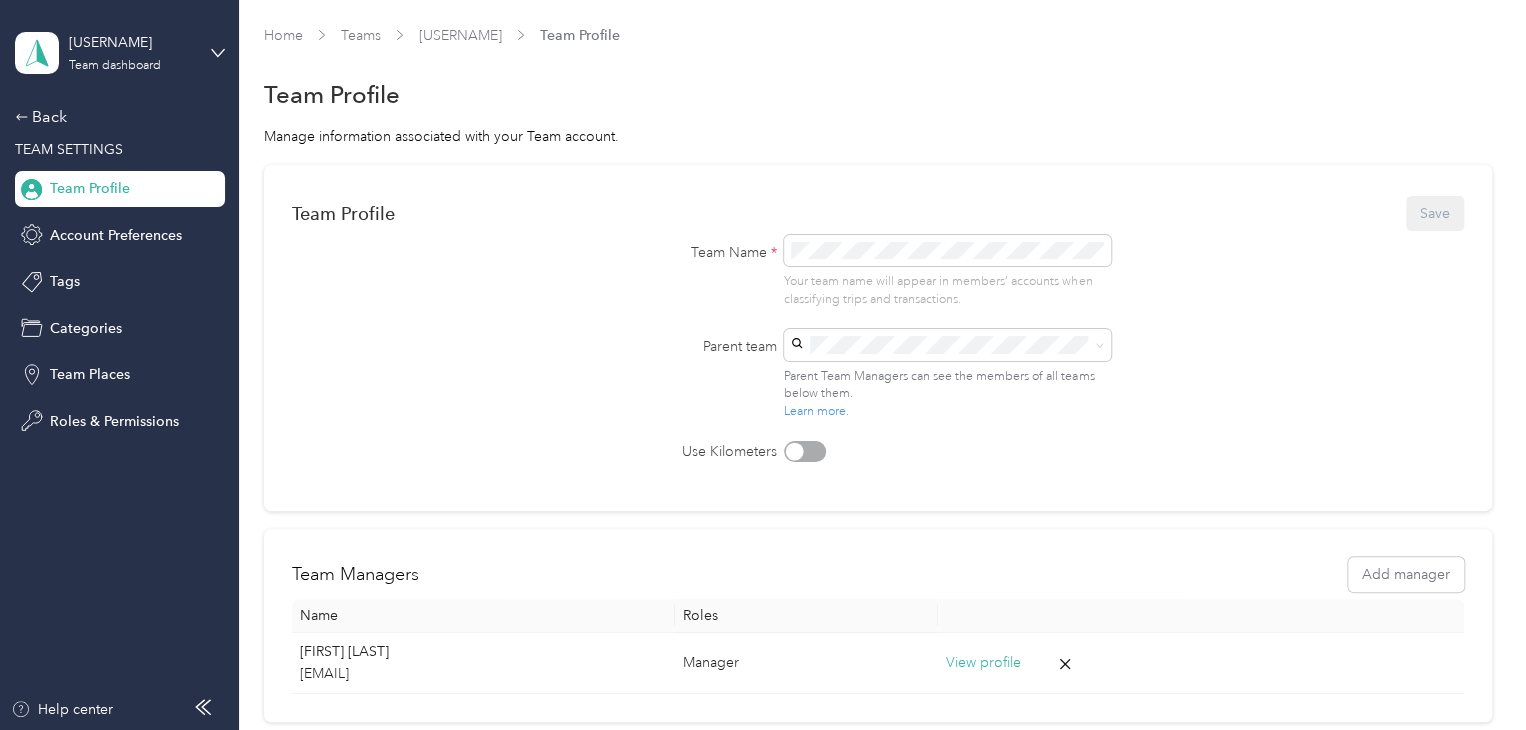 scroll, scrollTop: 197, scrollLeft: 0, axis: vertical 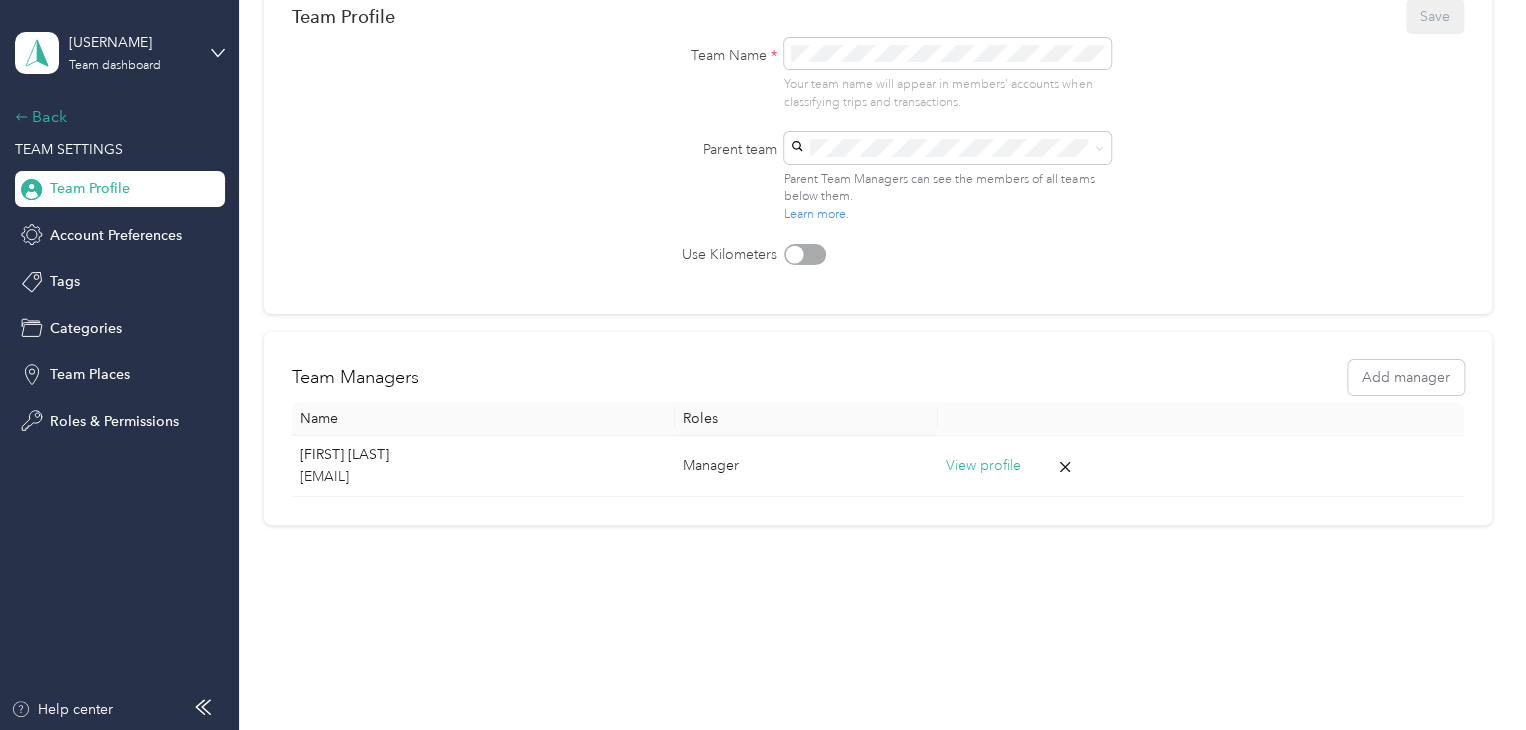click 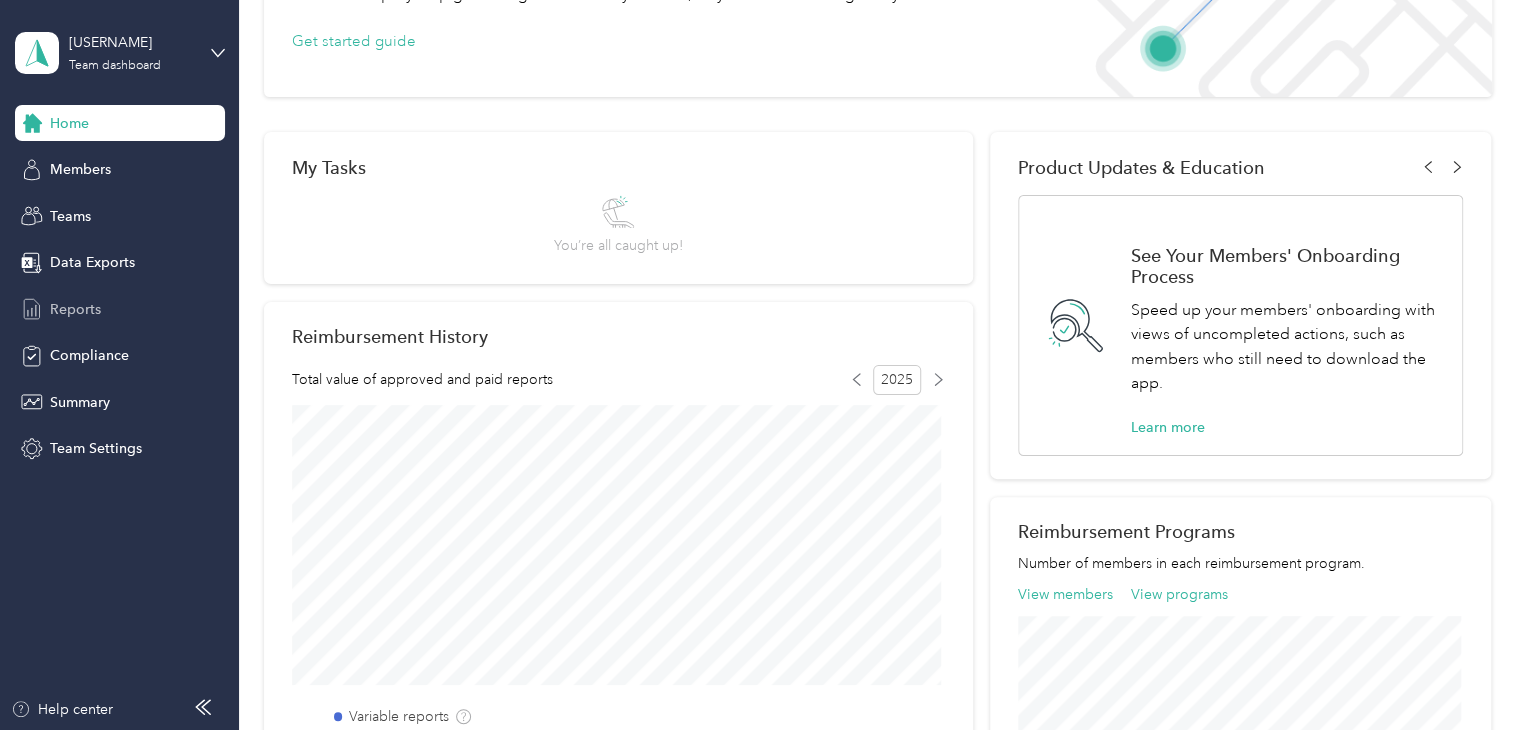 click on "Reports" at bounding box center (75, 309) 